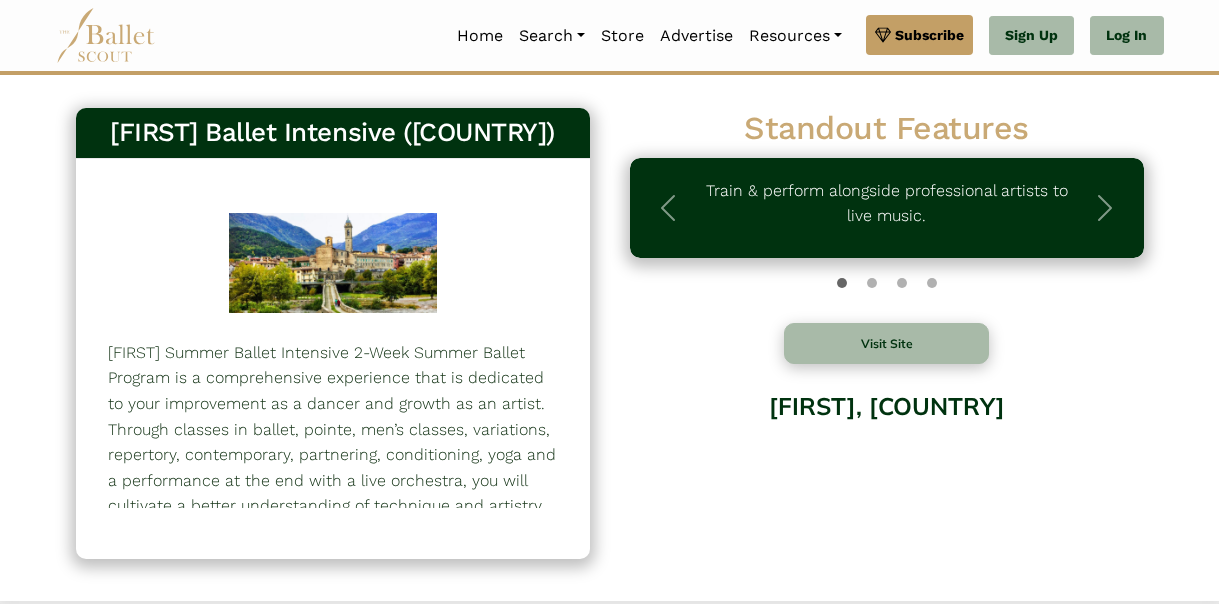 scroll, scrollTop: 0, scrollLeft: 0, axis: both 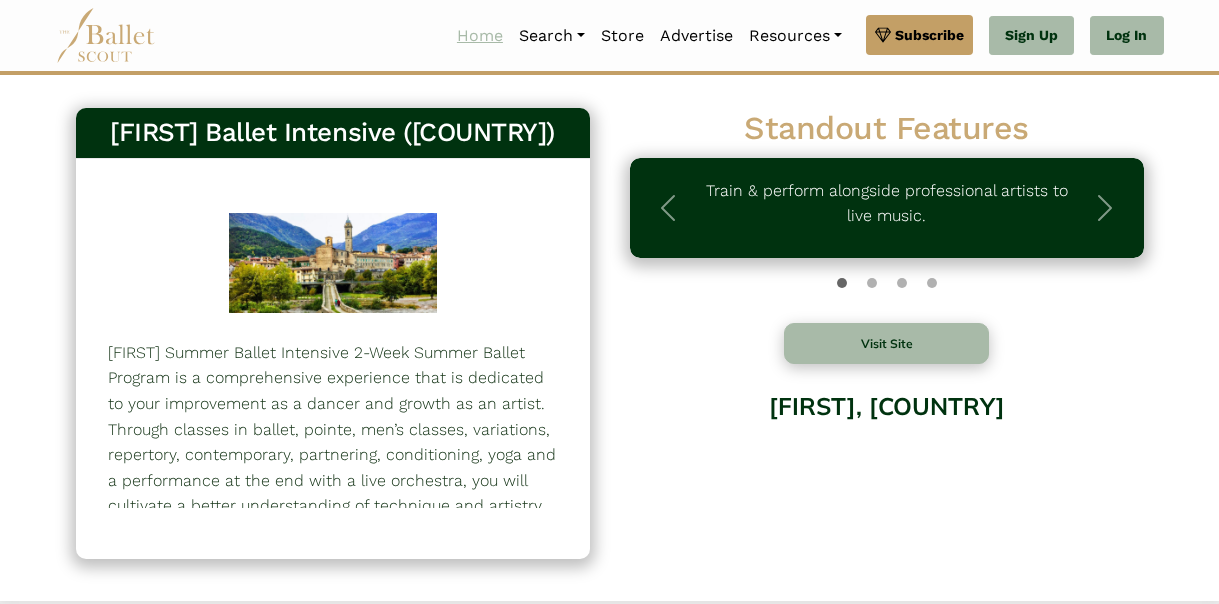 click on "Home" at bounding box center (480, 36) 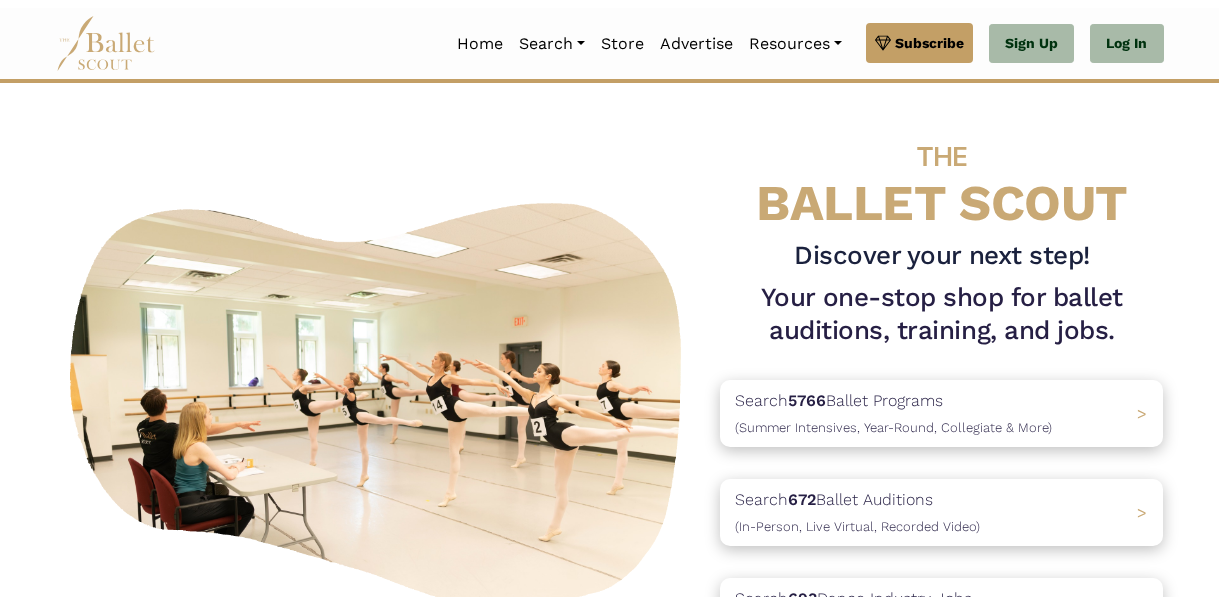 scroll, scrollTop: 0, scrollLeft: 0, axis: both 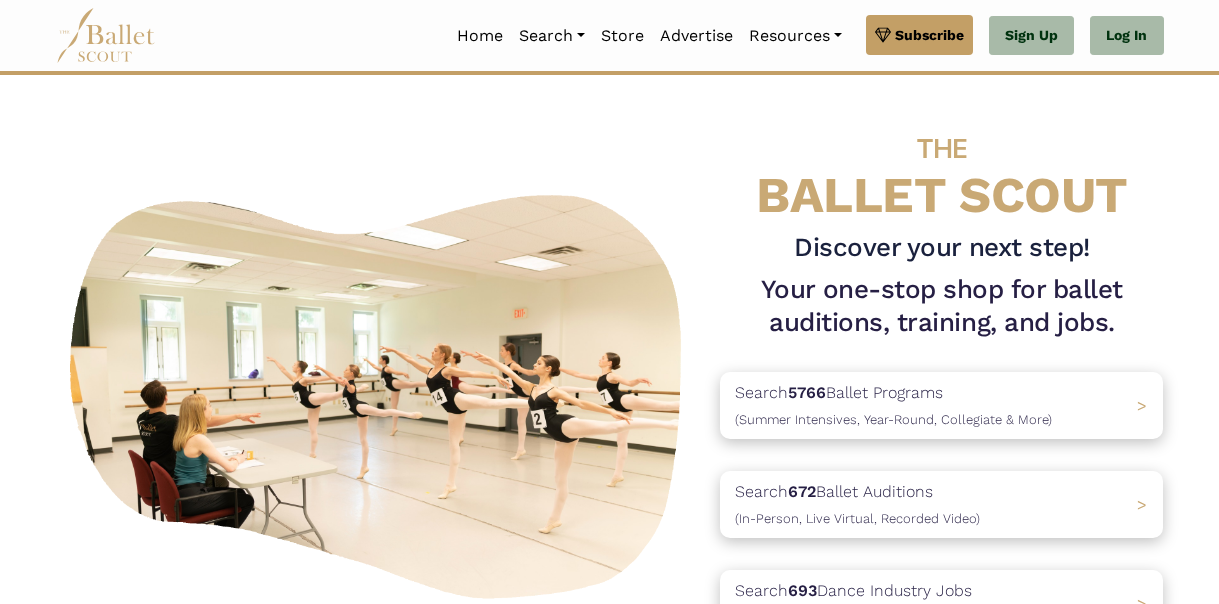 drag, startPoint x: 1218, startPoint y: 37, endPoint x: 1218, endPoint y: 51, distance: 14 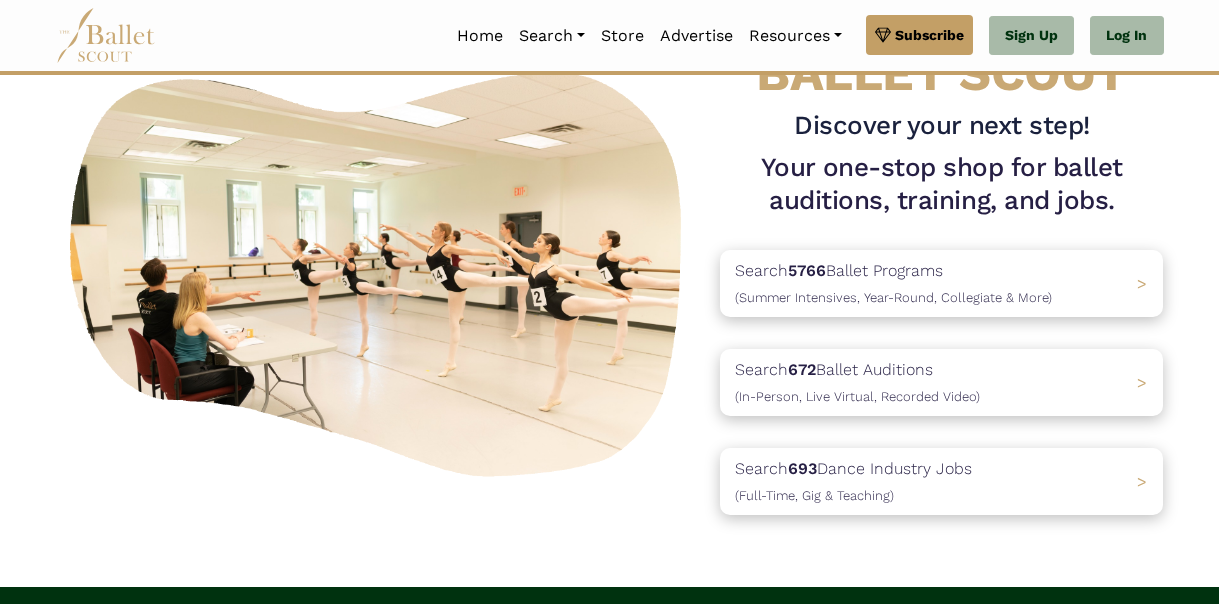 scroll, scrollTop: 125, scrollLeft: 0, axis: vertical 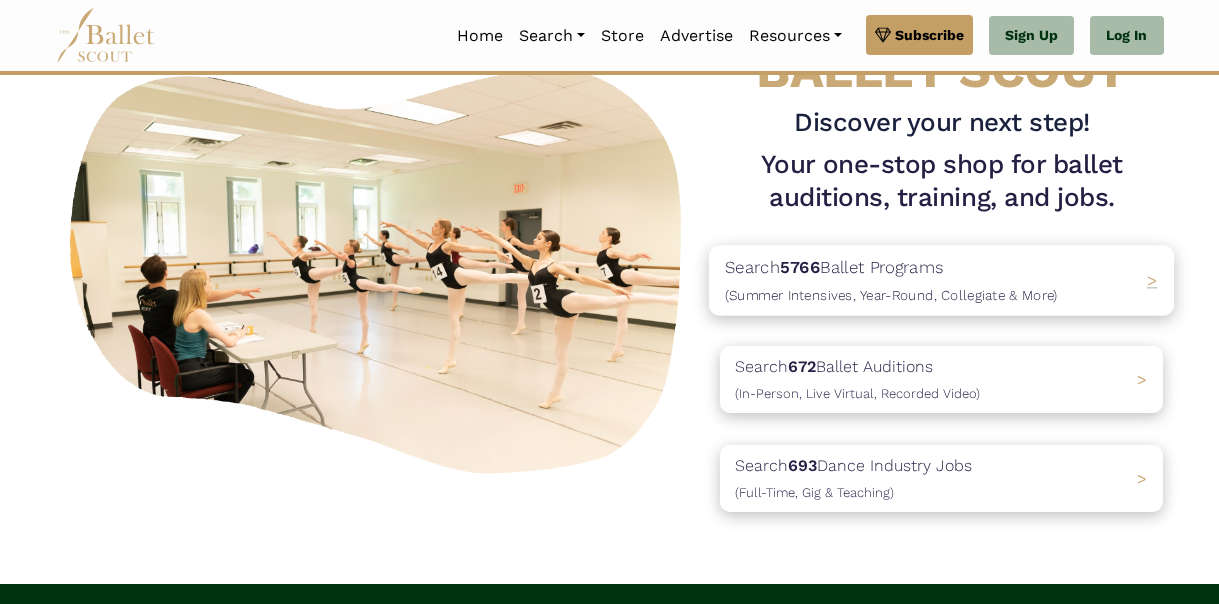 click on "(Summer Intensives, Year-Round, Collegiate & More)" at bounding box center (891, 295) 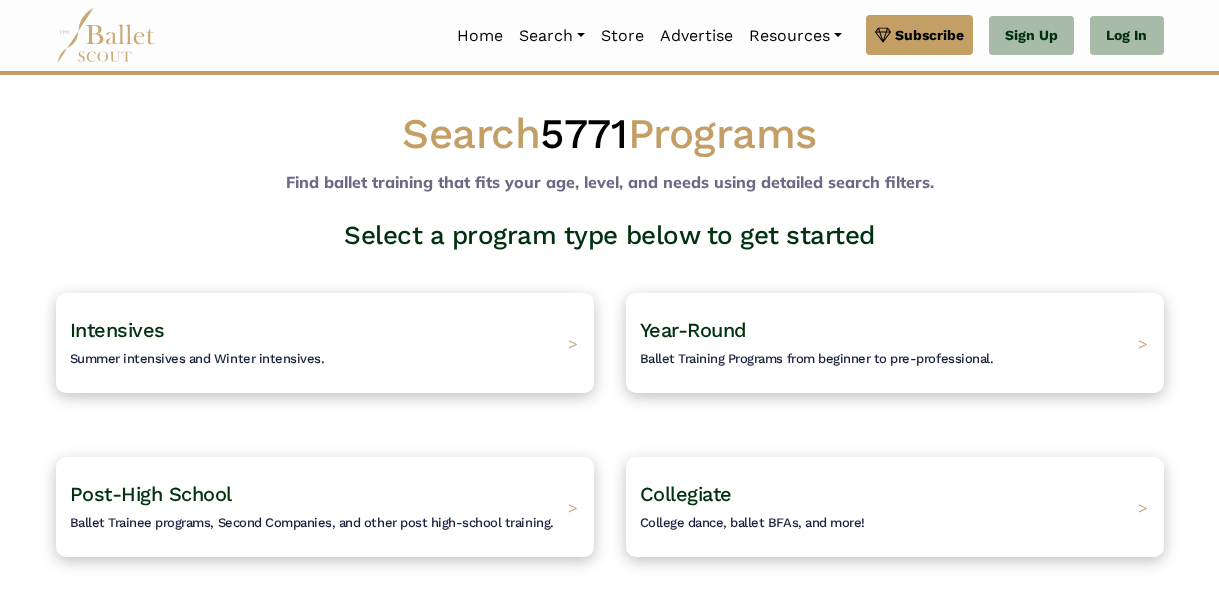 scroll, scrollTop: 0, scrollLeft: 0, axis: both 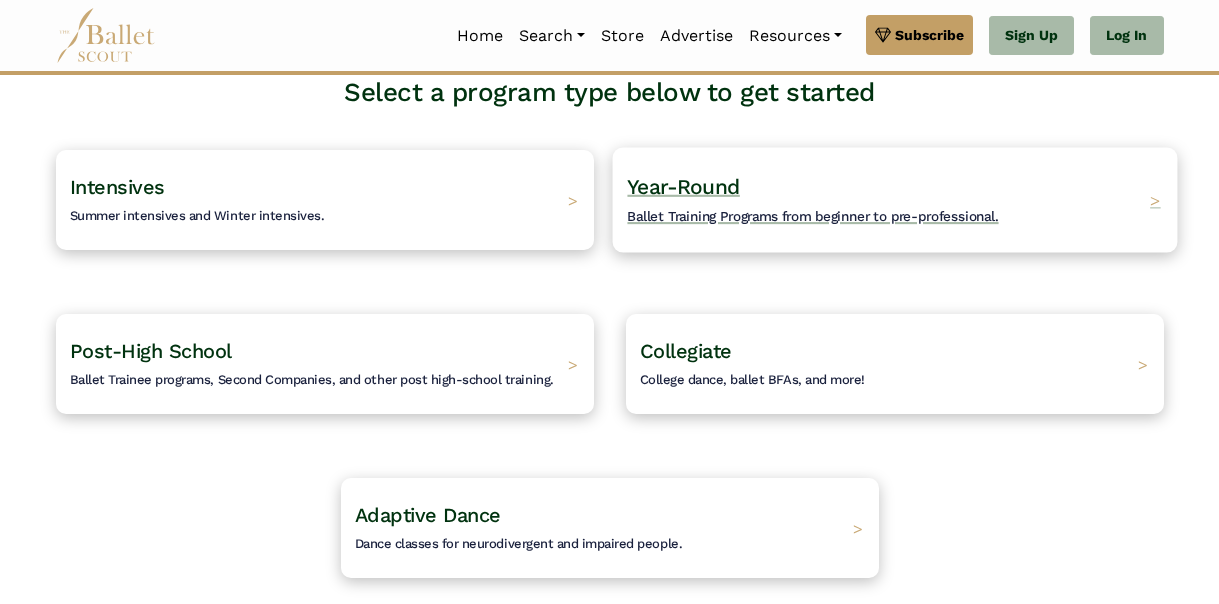 click on "Ballet Training
Programs from beginner to pre-professional." at bounding box center (812, 216) 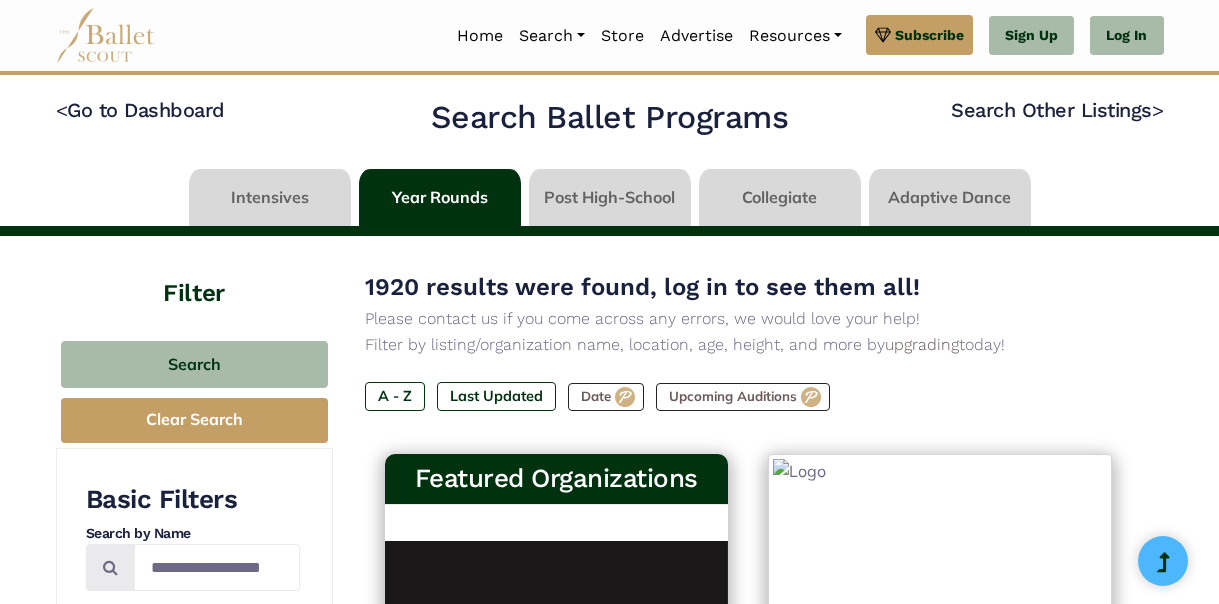 scroll, scrollTop: 0, scrollLeft: 0, axis: both 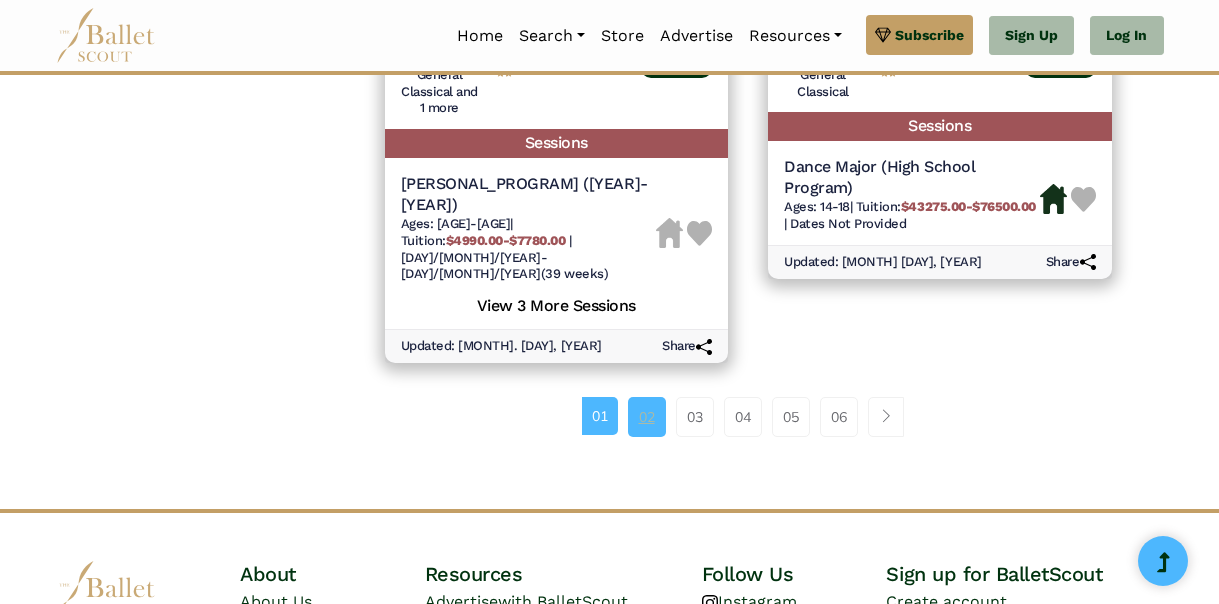 click on "02" at bounding box center (647, 417) 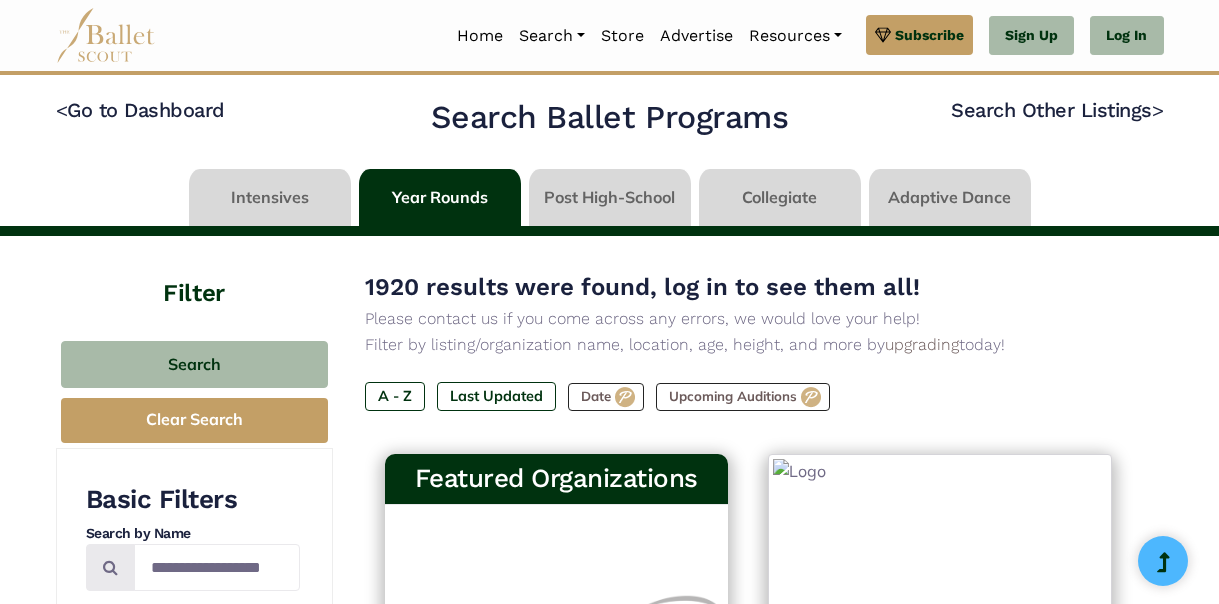 scroll, scrollTop: 0, scrollLeft: 0, axis: both 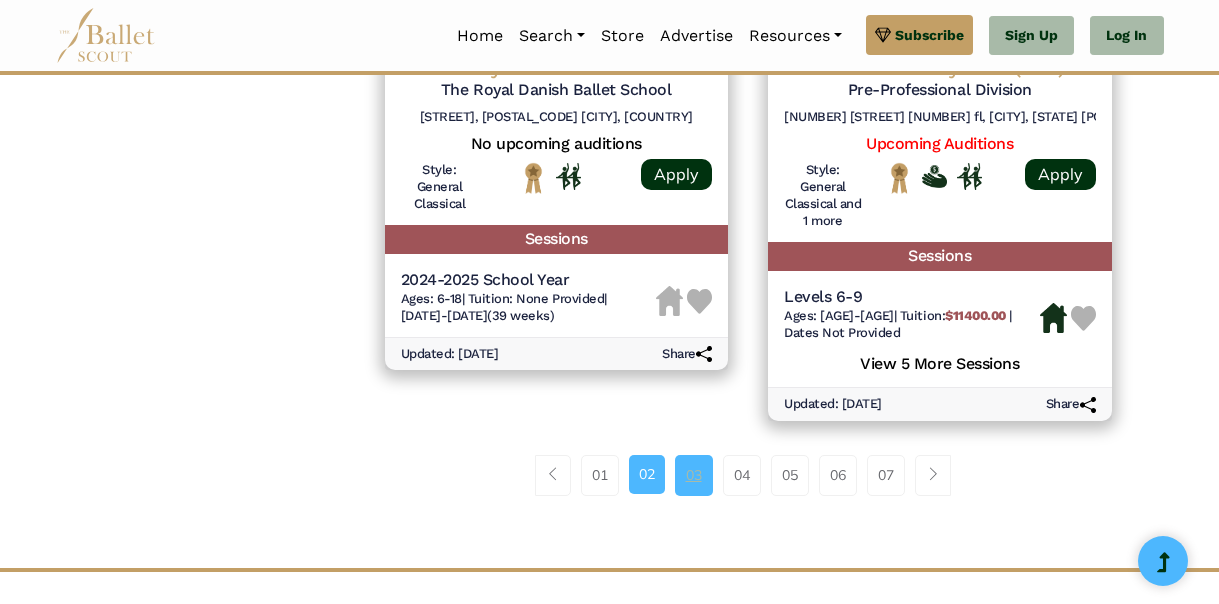 click on "03" at bounding box center (694, 475) 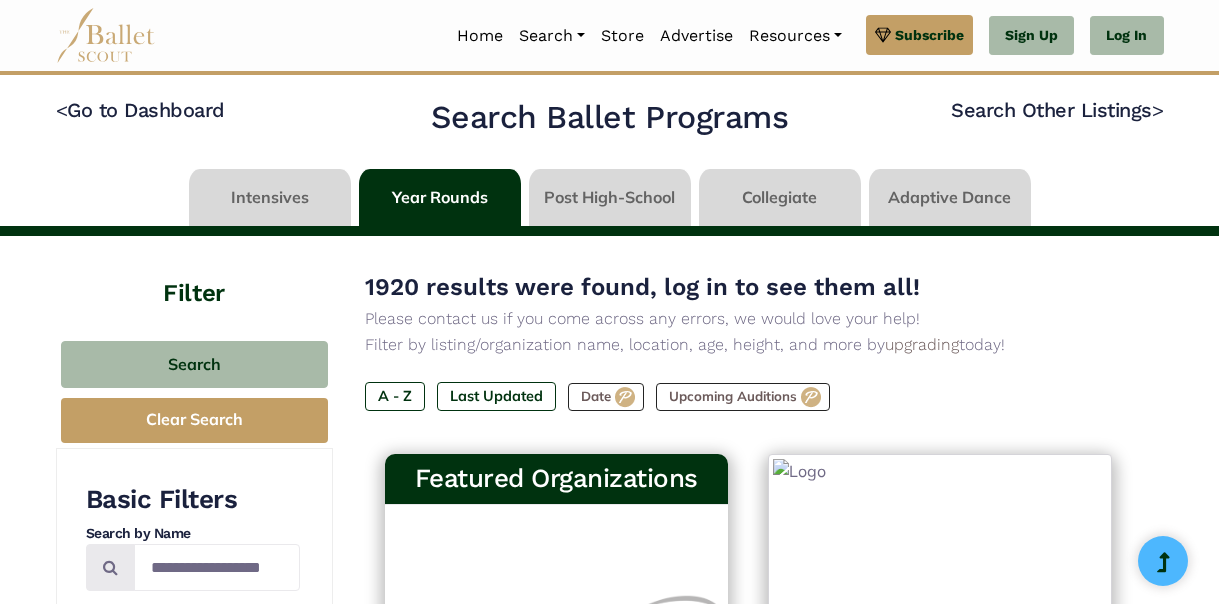 scroll, scrollTop: 0, scrollLeft: 0, axis: both 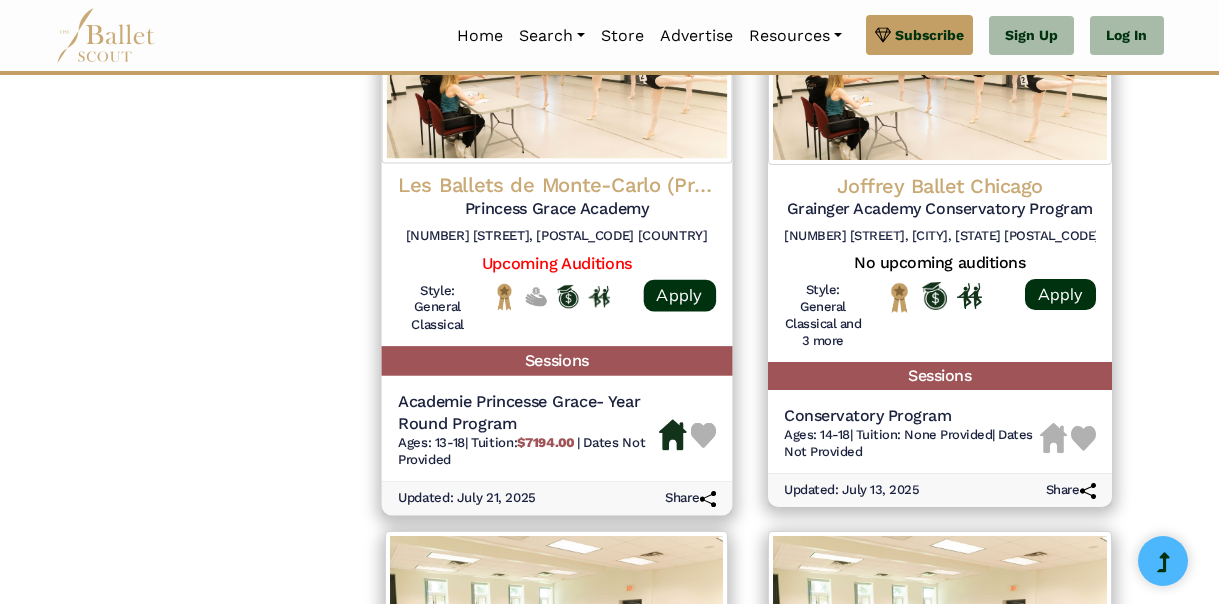 click on "Sessions" at bounding box center (556, 361) 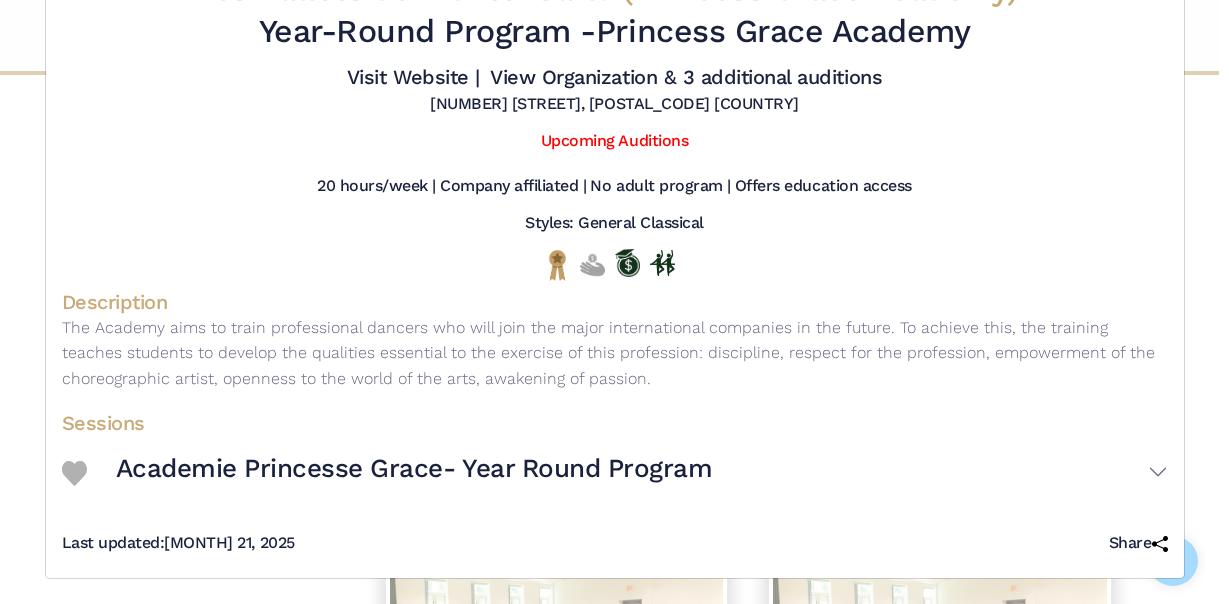 scroll, scrollTop: 87, scrollLeft: 0, axis: vertical 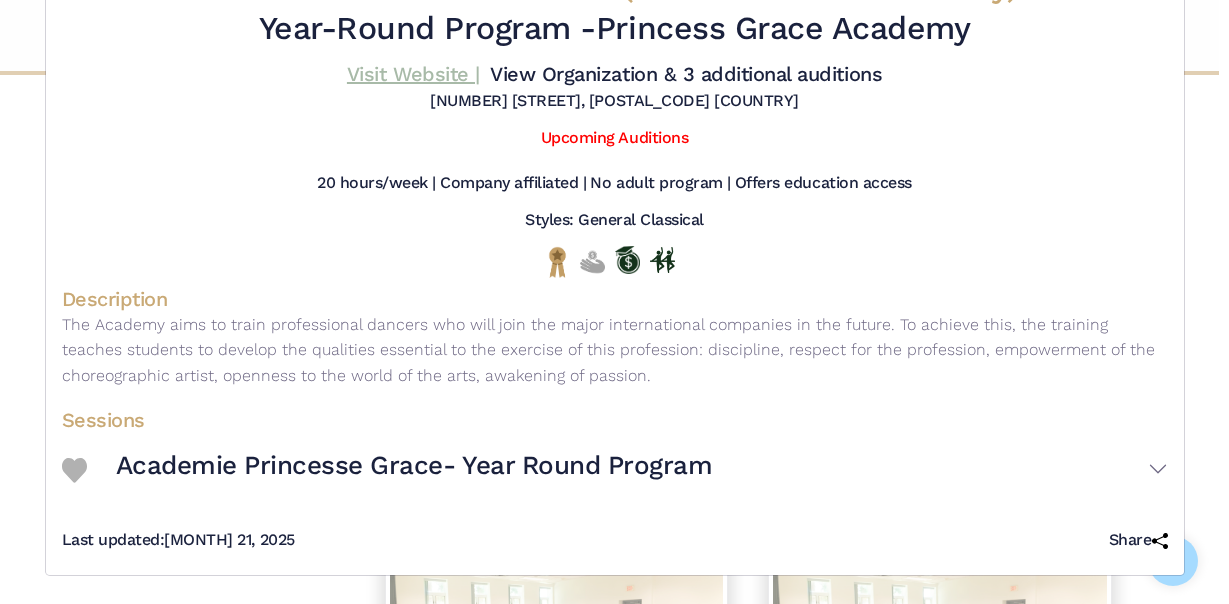 click on "Visit Website |" at bounding box center (413, 74) 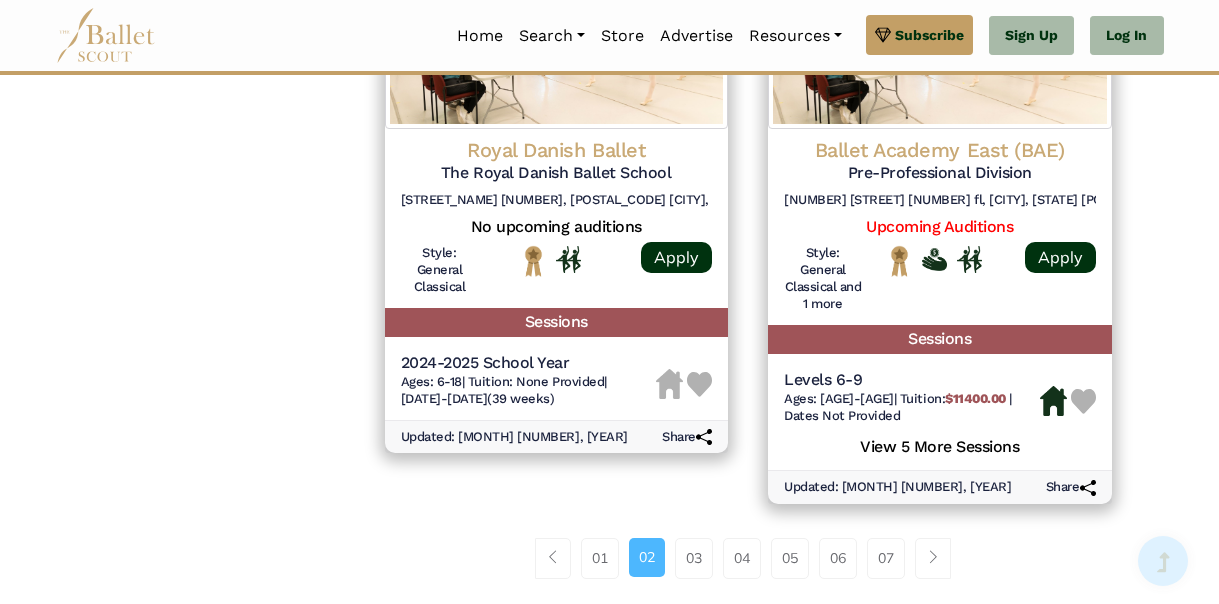 scroll, scrollTop: 2959, scrollLeft: 0, axis: vertical 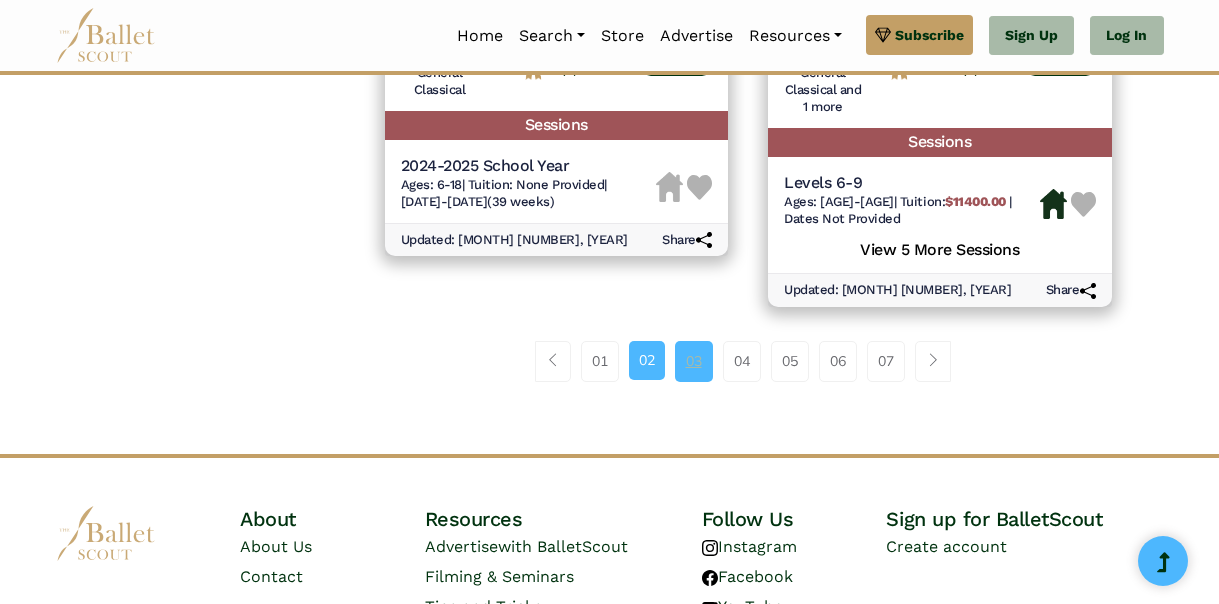 click on "03" at bounding box center (694, 361) 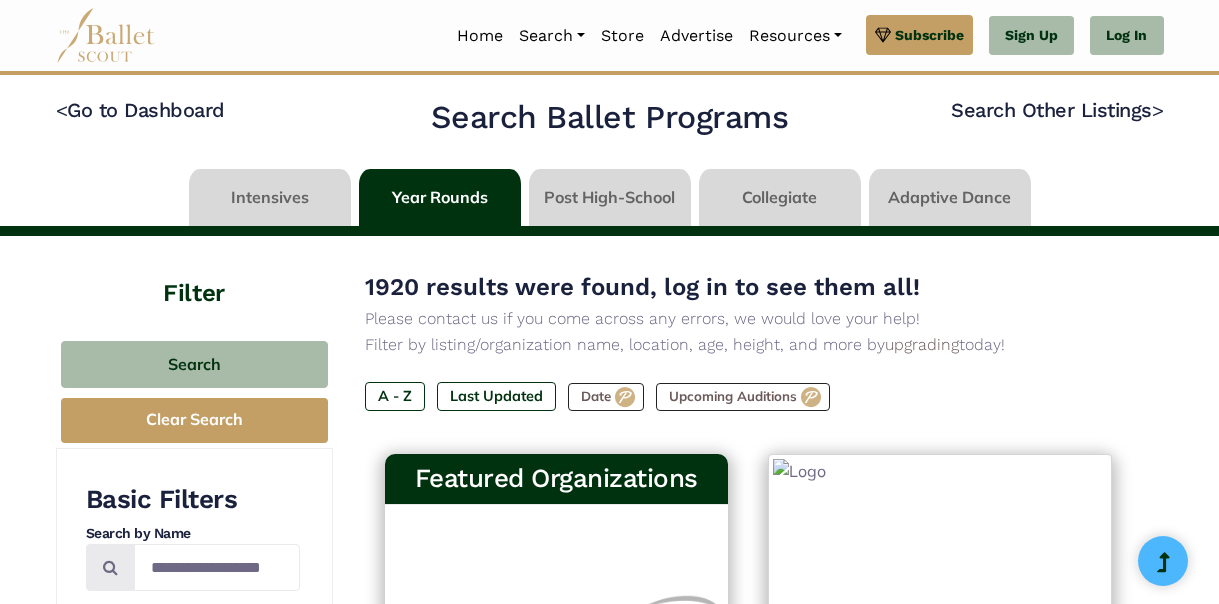 scroll, scrollTop: 0, scrollLeft: 0, axis: both 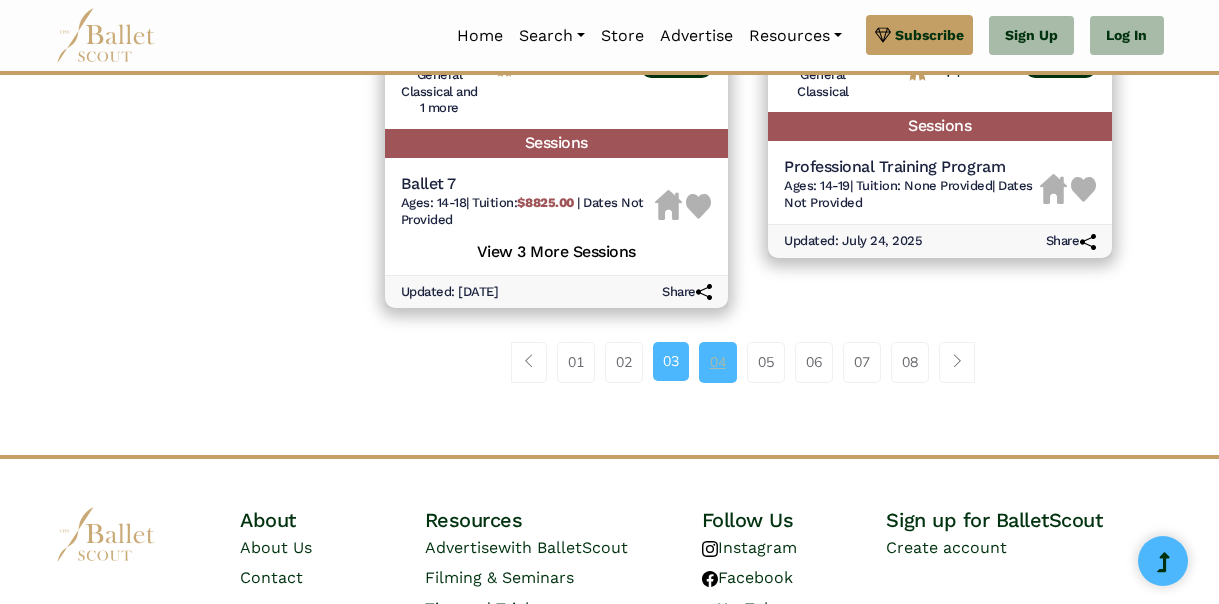 click on "04" at bounding box center (718, 362) 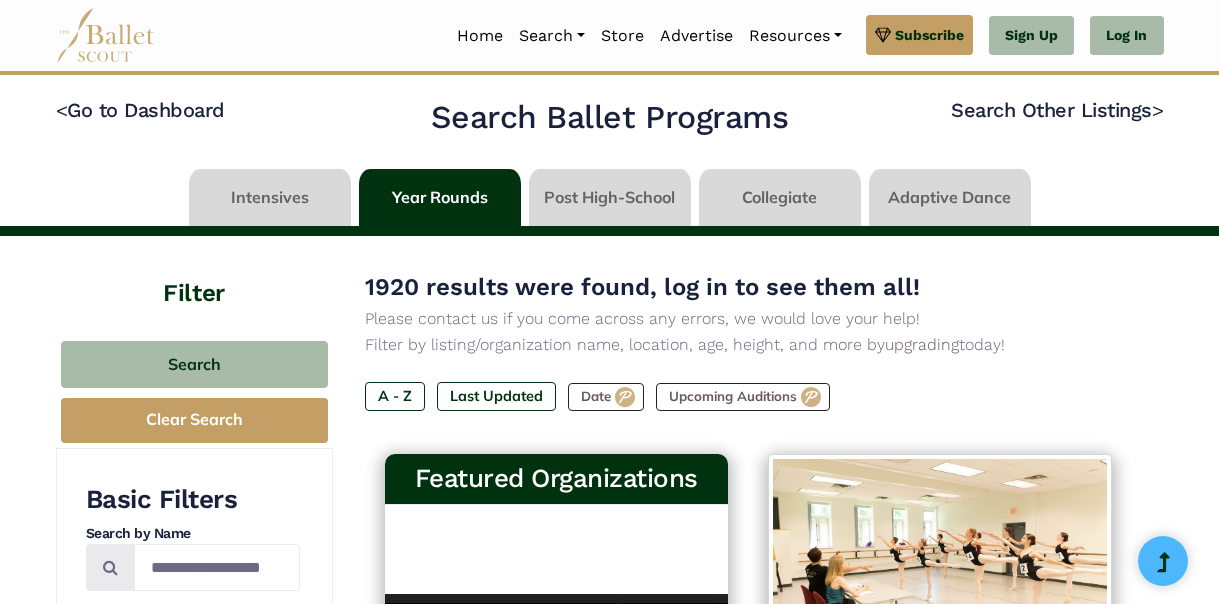 scroll, scrollTop: 0, scrollLeft: 0, axis: both 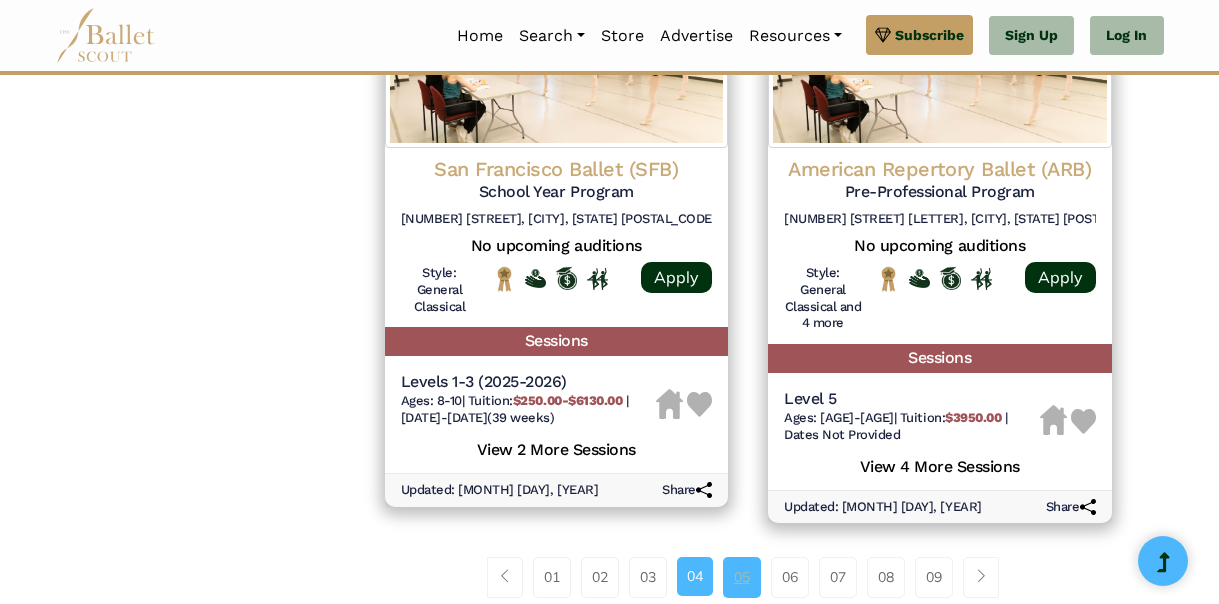 click on "05" at bounding box center (742, 577) 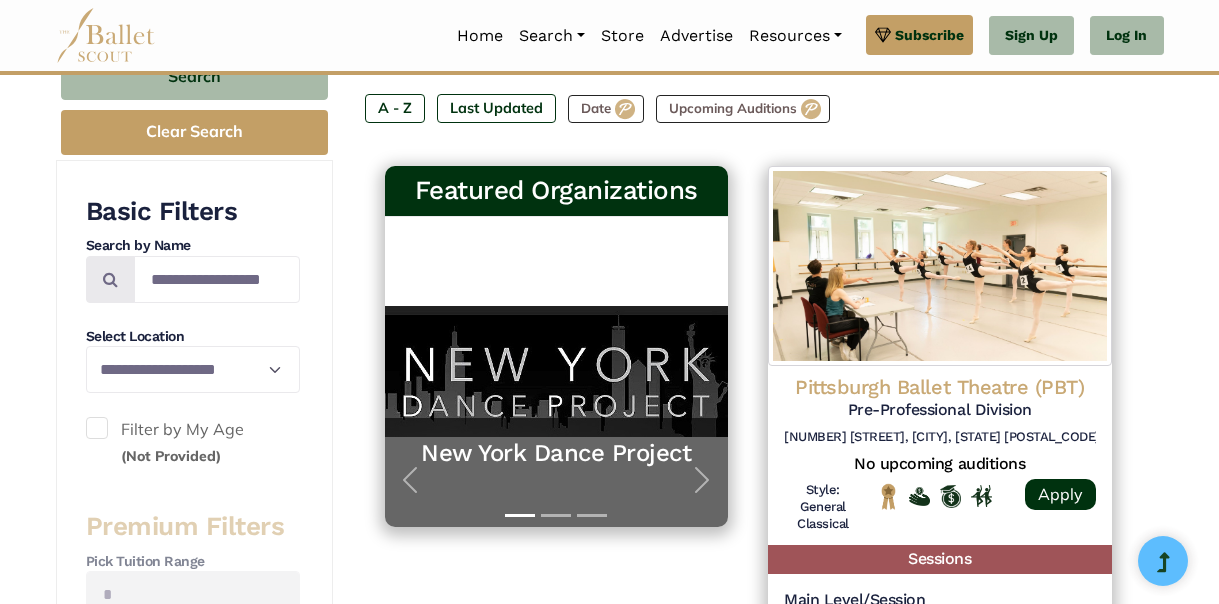 scroll, scrollTop: 395, scrollLeft: 0, axis: vertical 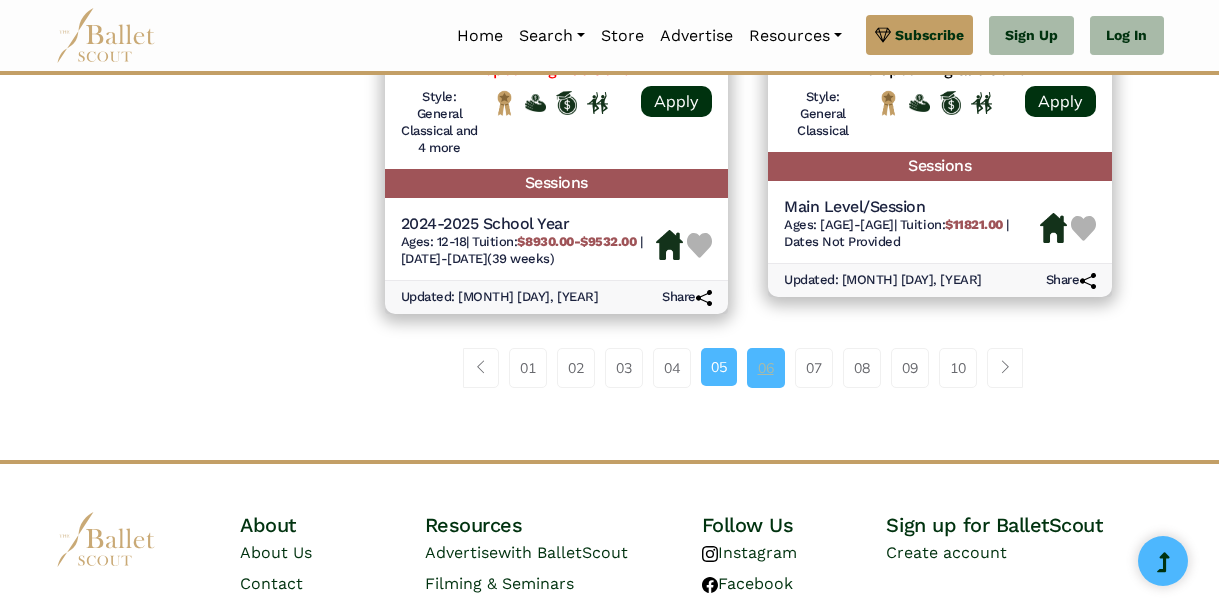 click on "06" at bounding box center [766, 368] 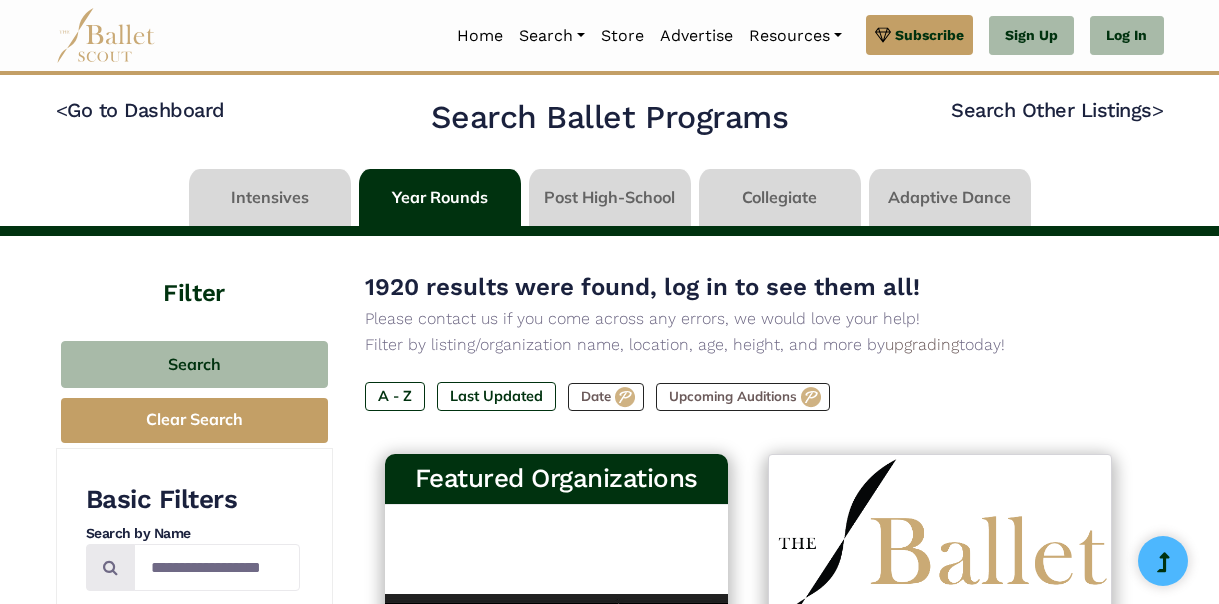 scroll, scrollTop: 0, scrollLeft: 0, axis: both 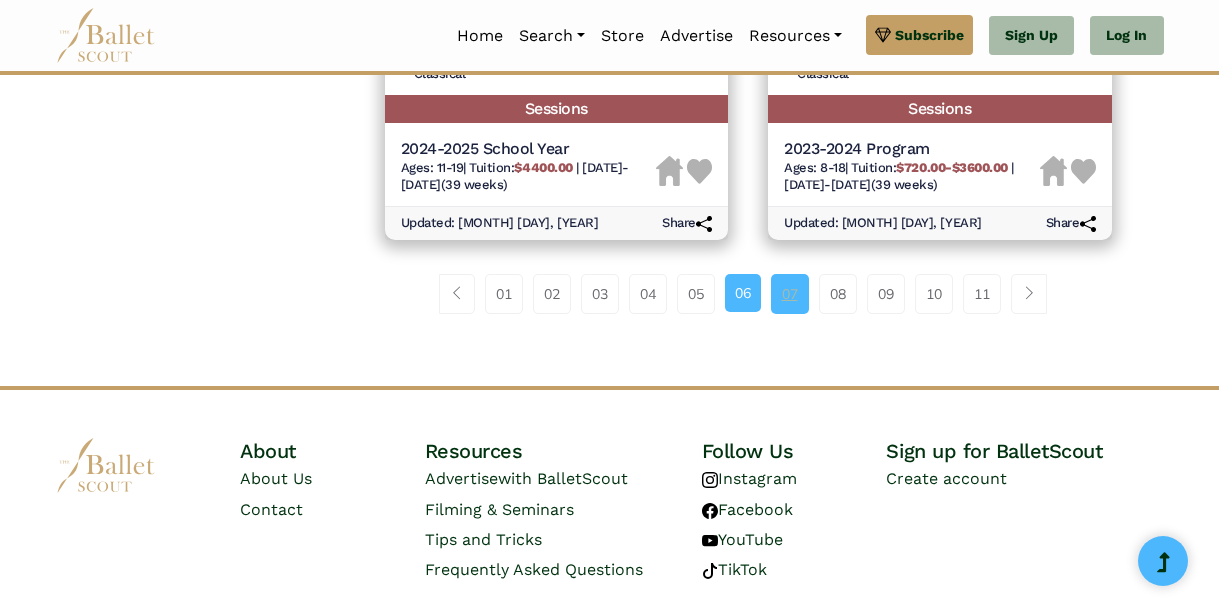 click on "07" at bounding box center (790, 294) 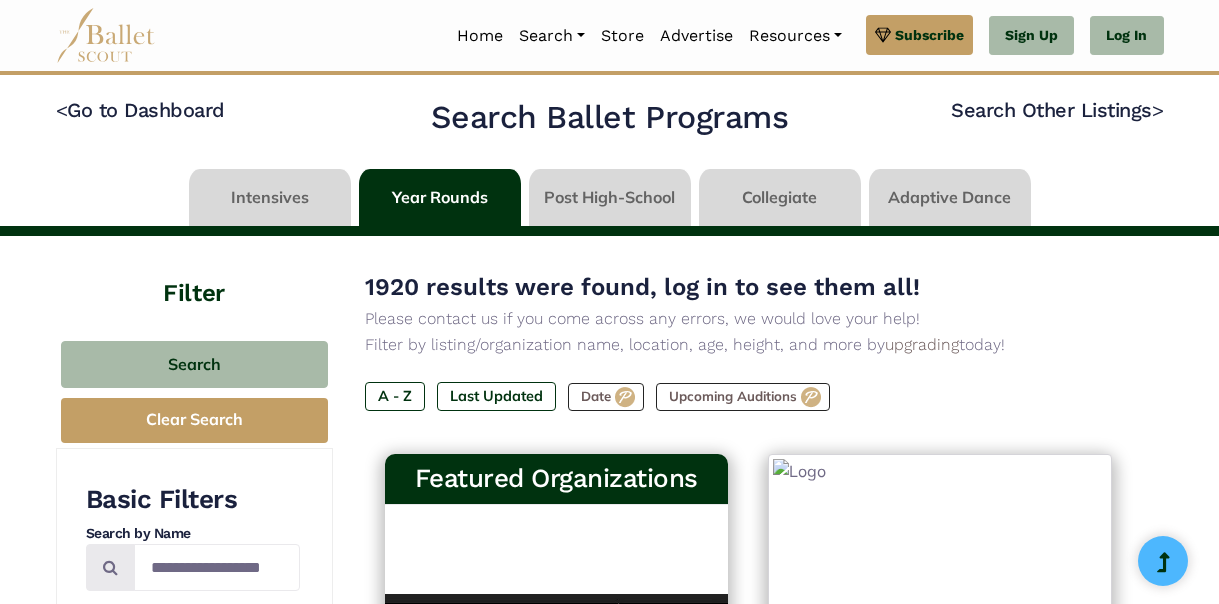 scroll, scrollTop: 0, scrollLeft: 0, axis: both 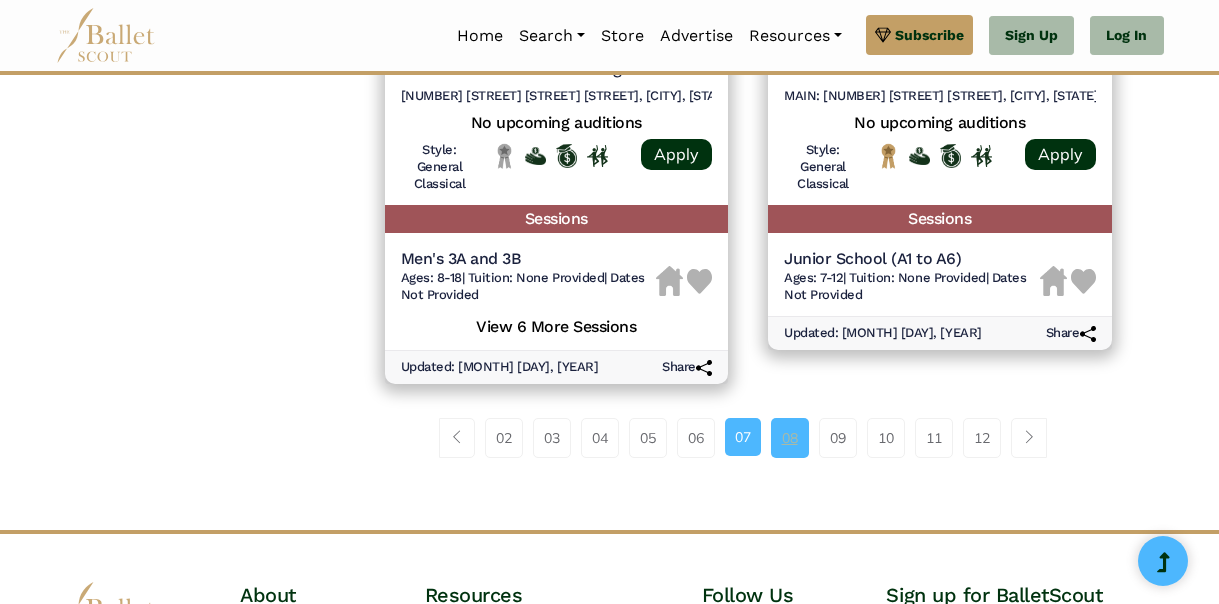 click on "08" at bounding box center (790, 438) 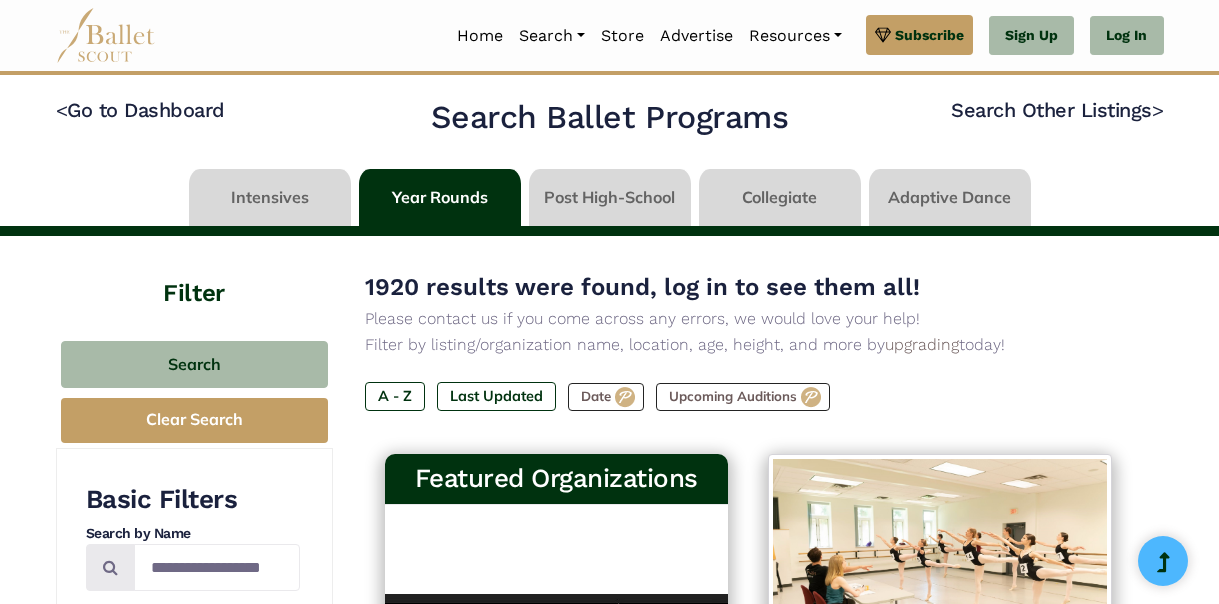 scroll, scrollTop: 0, scrollLeft: 0, axis: both 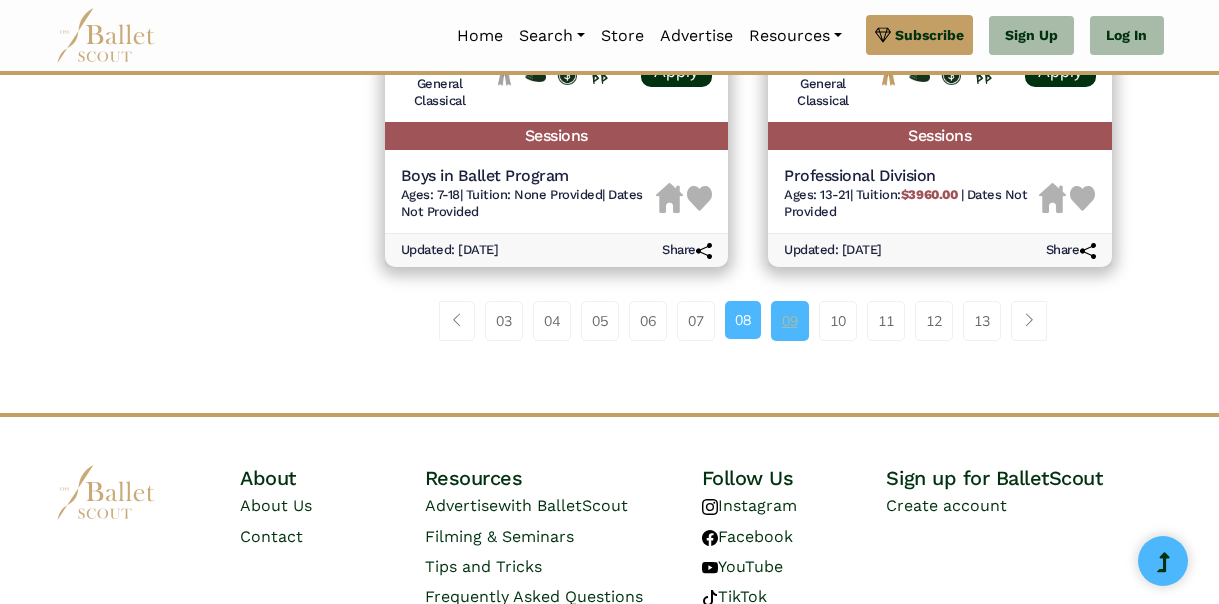 click on "09" at bounding box center (790, 321) 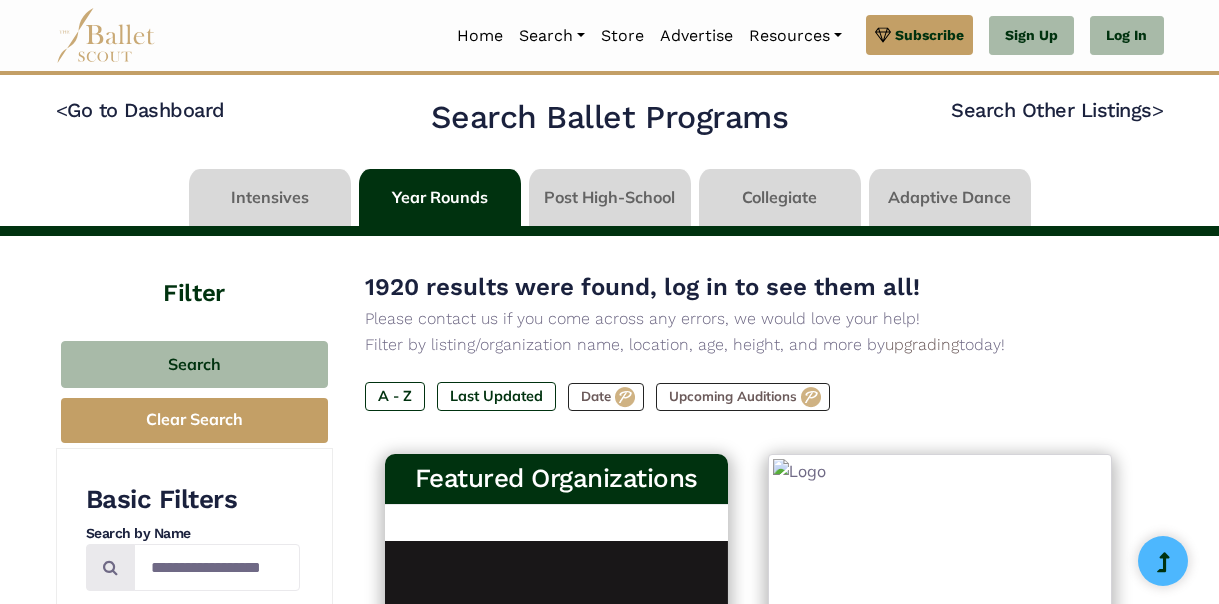 scroll, scrollTop: 0, scrollLeft: 0, axis: both 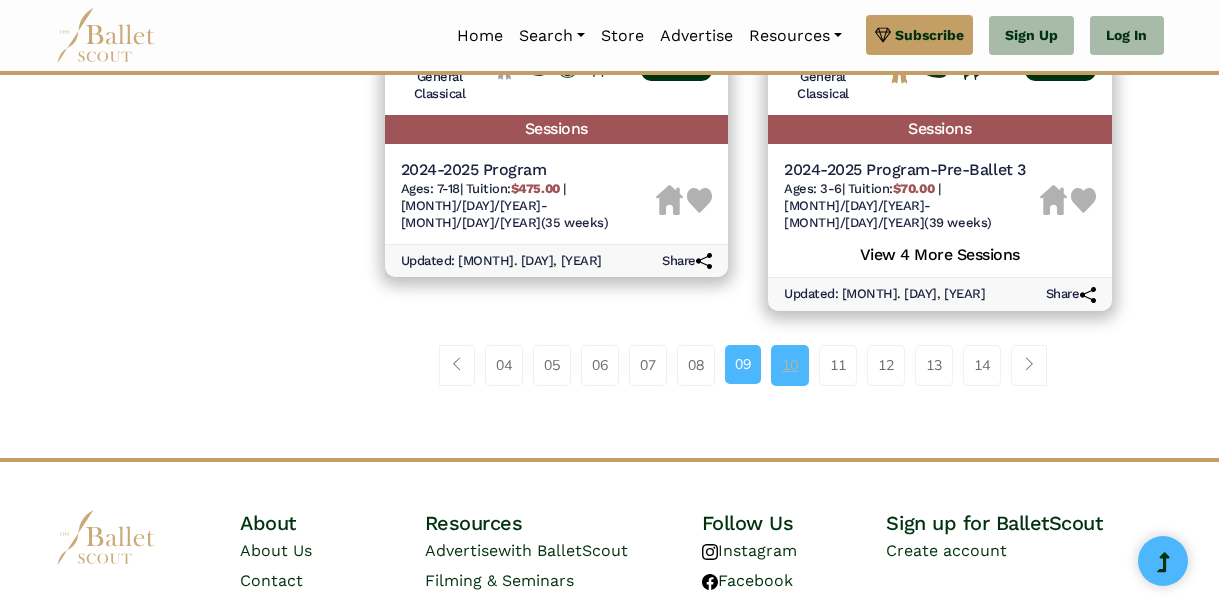 click on "10" at bounding box center [790, 365] 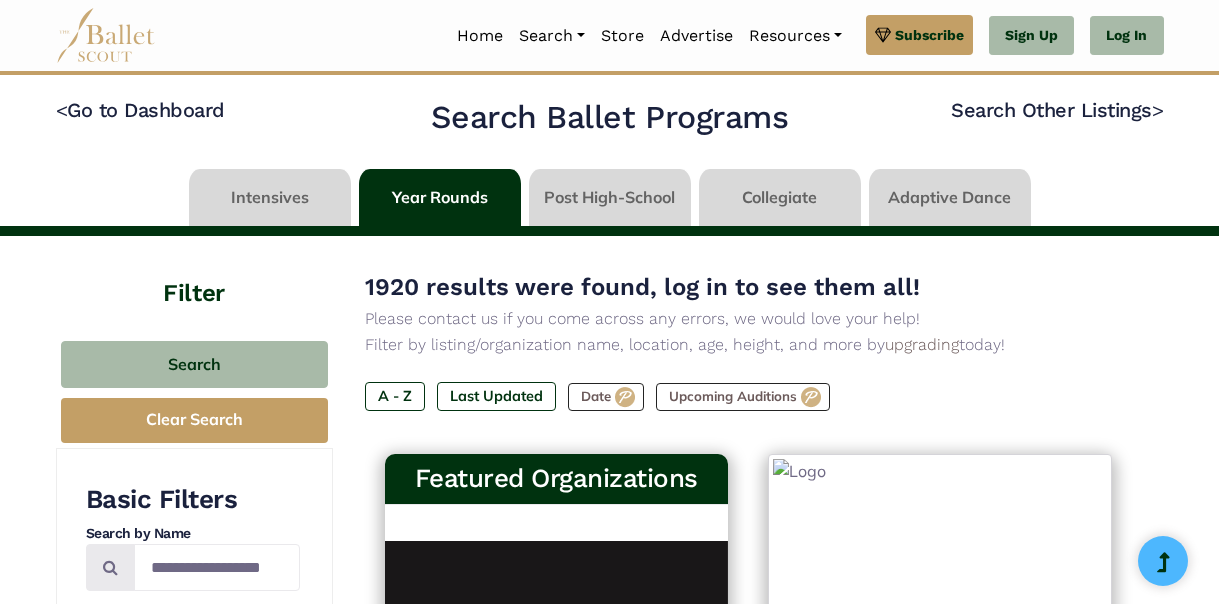 scroll, scrollTop: 0, scrollLeft: 0, axis: both 